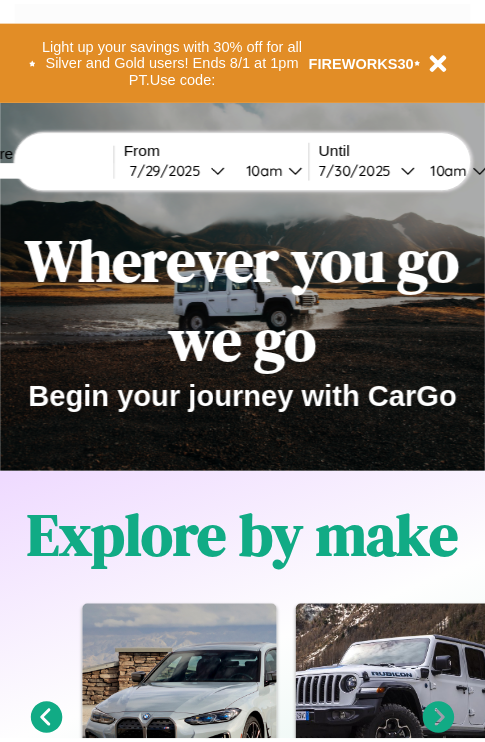 scroll, scrollTop: 0, scrollLeft: 0, axis: both 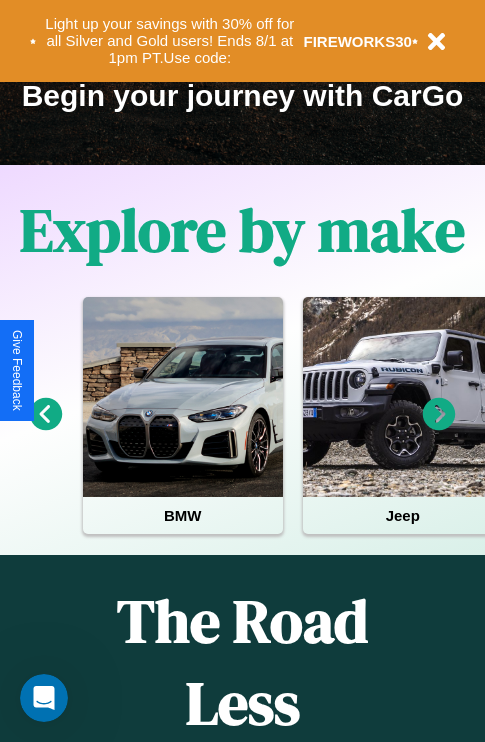 click 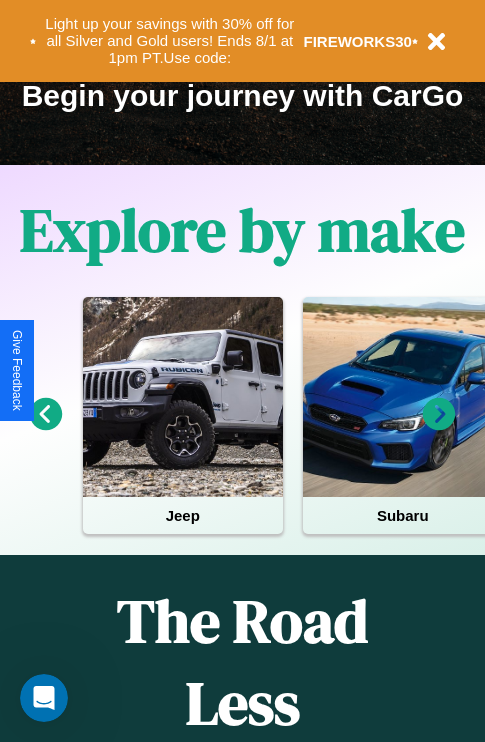 click 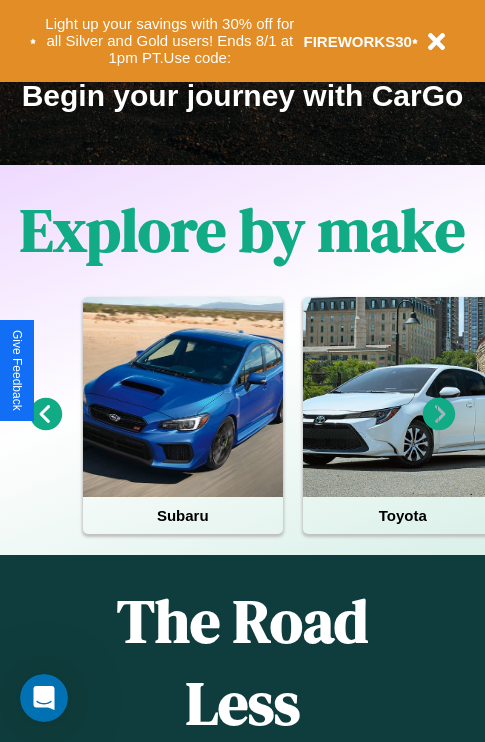 click 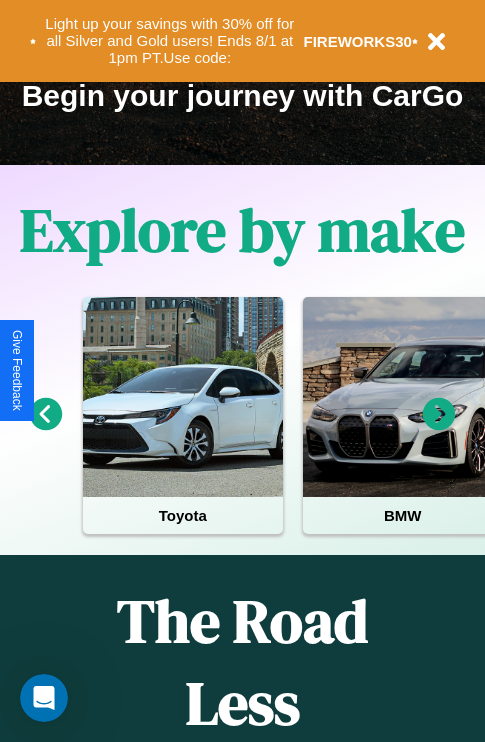 click 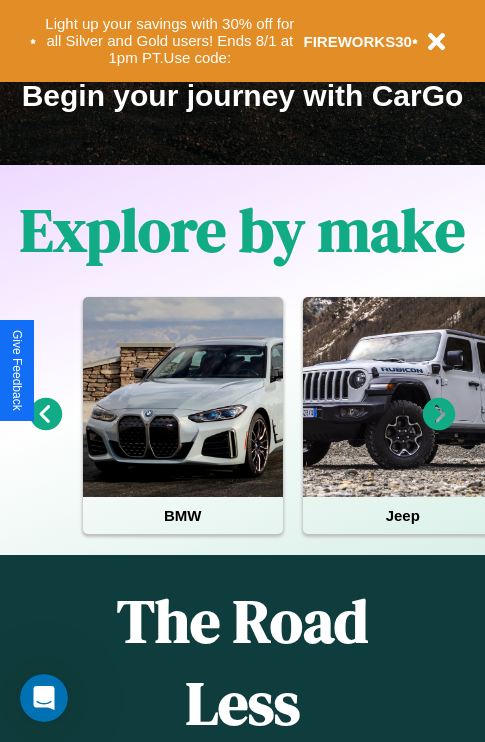 click 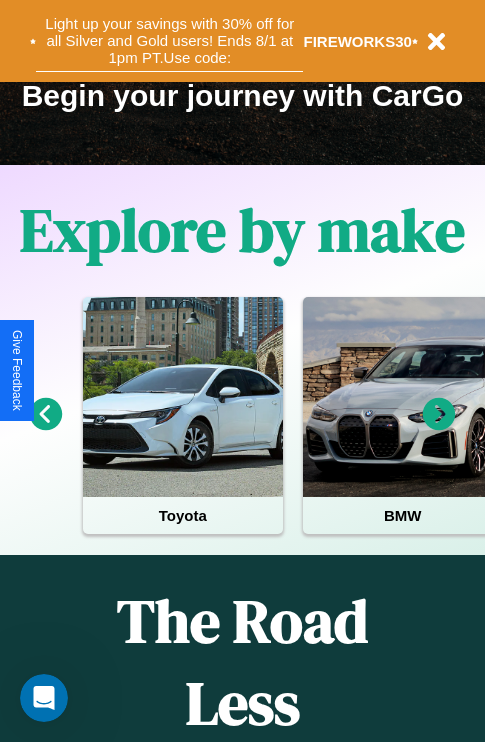 click on "Light up your savings with 30% off for all Silver and Gold users! Ends 8/1 at 1pm PT.  Use code:" at bounding box center [169, 41] 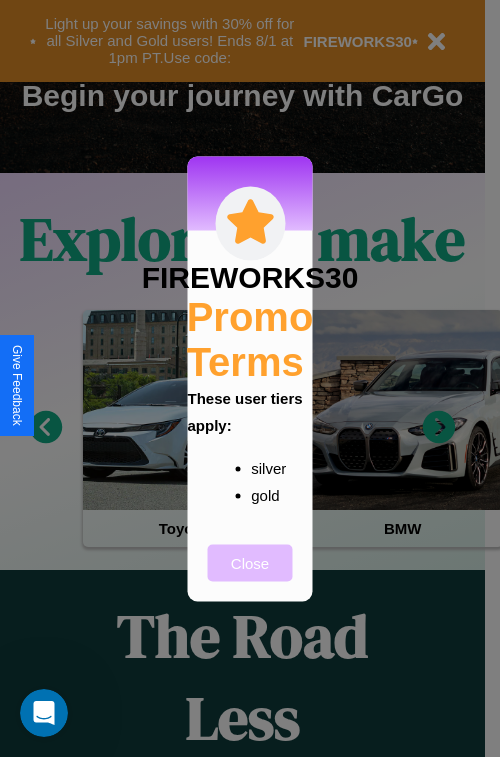click on "Close" at bounding box center [250, 562] 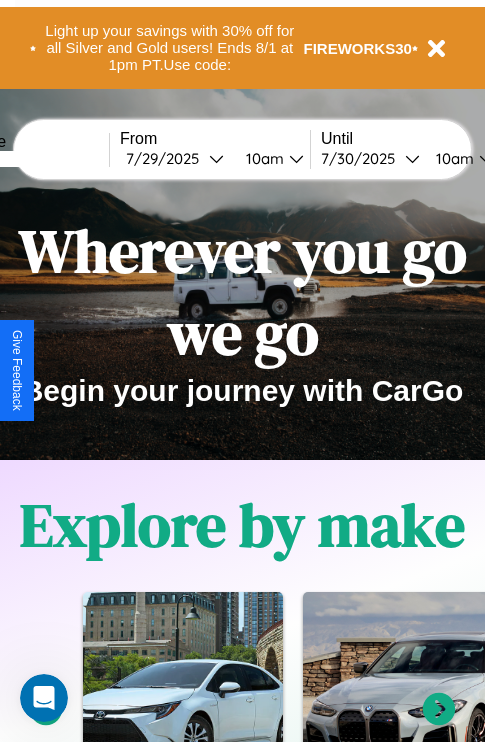scroll, scrollTop: 0, scrollLeft: 0, axis: both 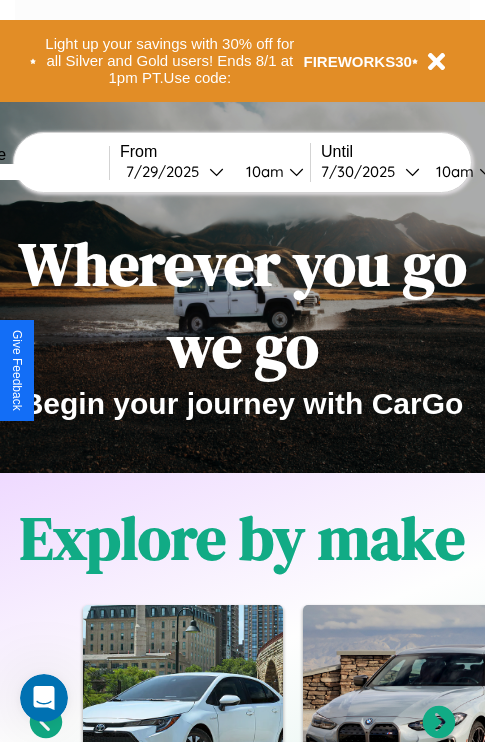 click at bounding box center [34, 172] 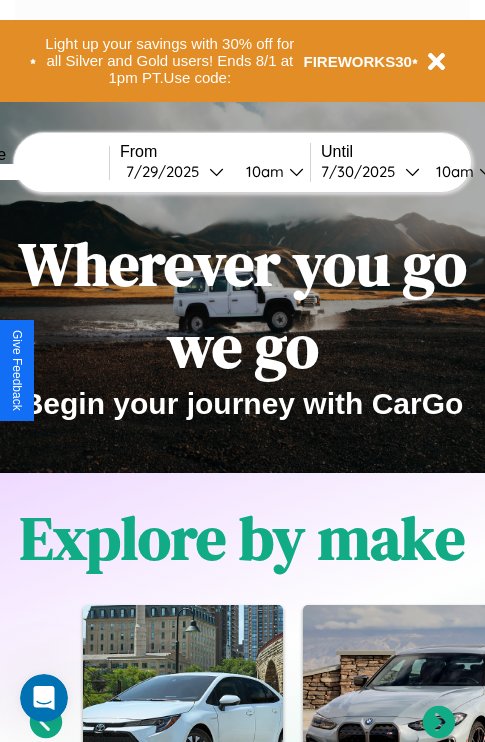 type on "****" 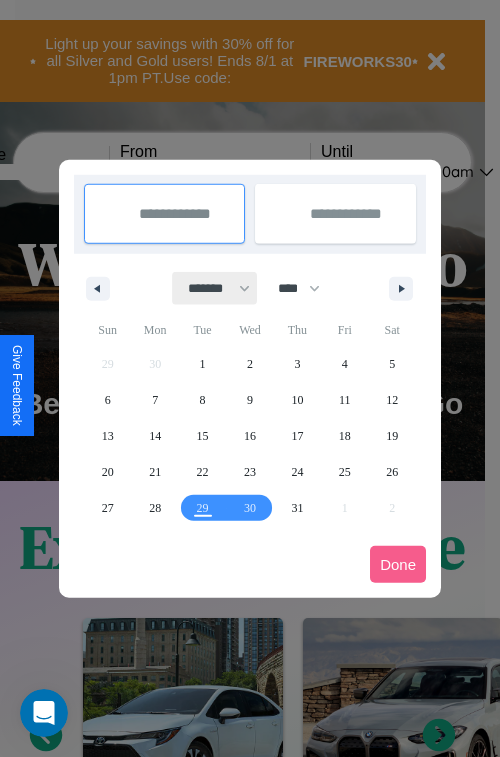 click on "******* ******** ***** ***** *** **** **** ****** ********* ******* ******** ********" at bounding box center (215, 288) 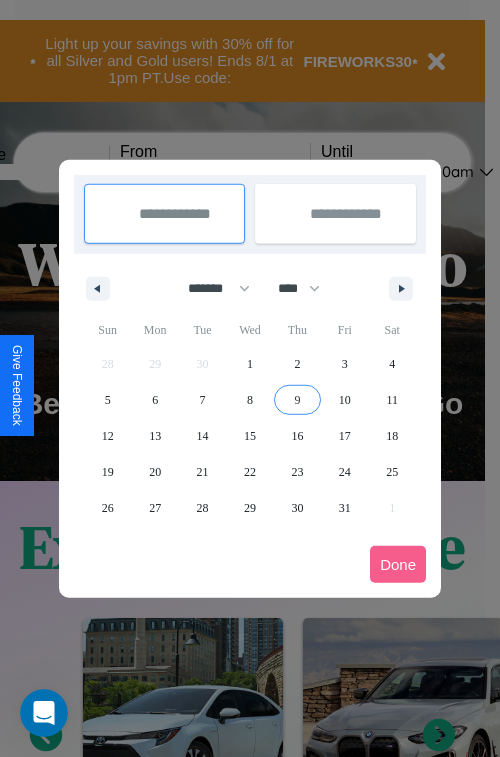 click on "9" at bounding box center (297, 400) 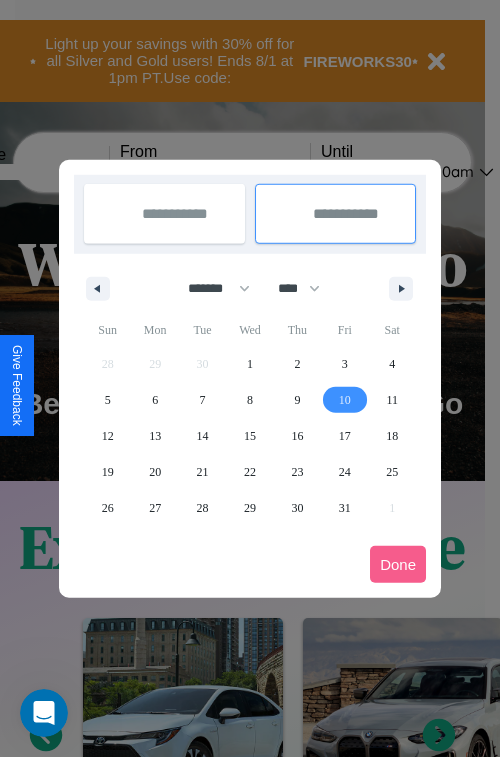 click on "10" at bounding box center (345, 400) 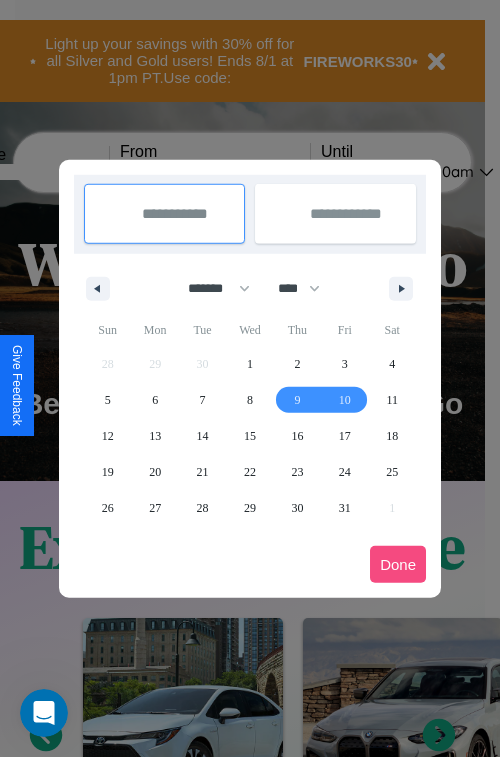 click on "Done" at bounding box center [398, 564] 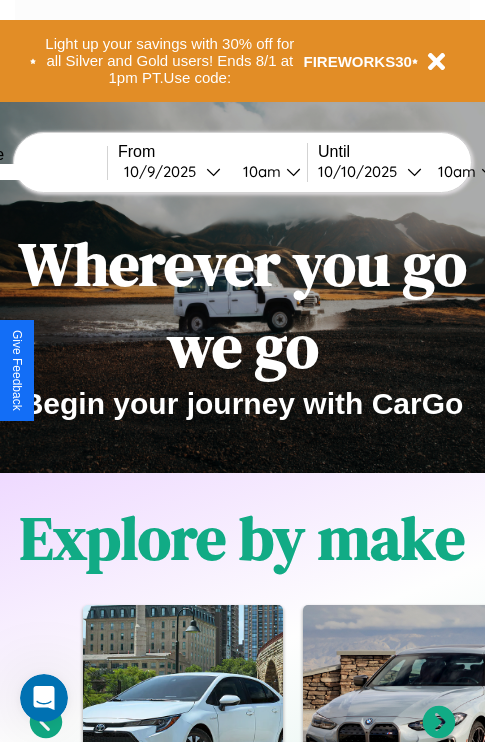 click on "10am" at bounding box center [259, 171] 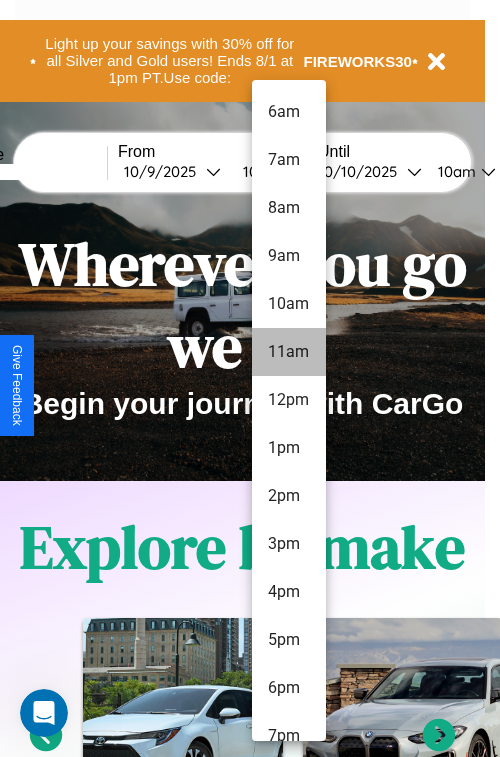 click on "11am" at bounding box center (289, 352) 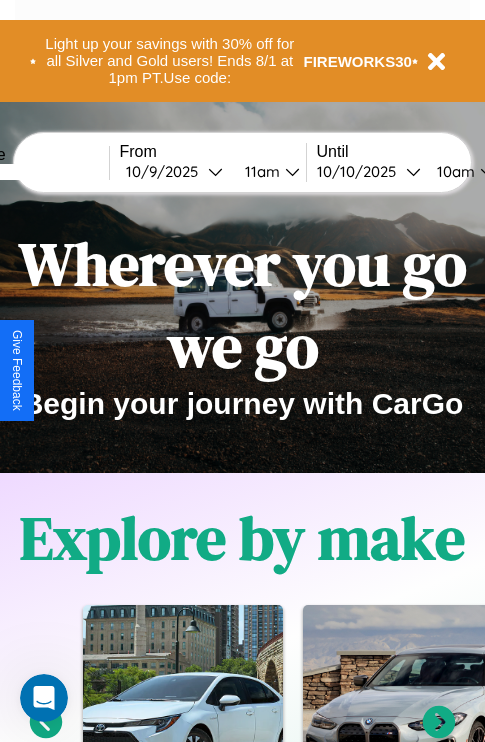 scroll, scrollTop: 0, scrollLeft: 76, axis: horizontal 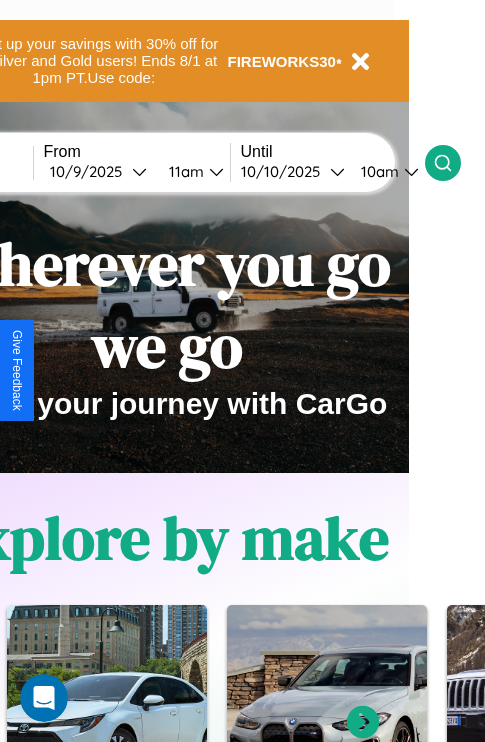 click 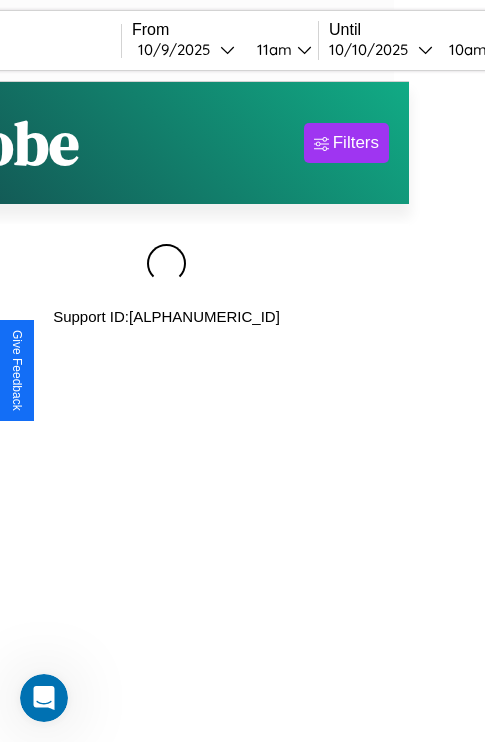 scroll, scrollTop: 0, scrollLeft: 0, axis: both 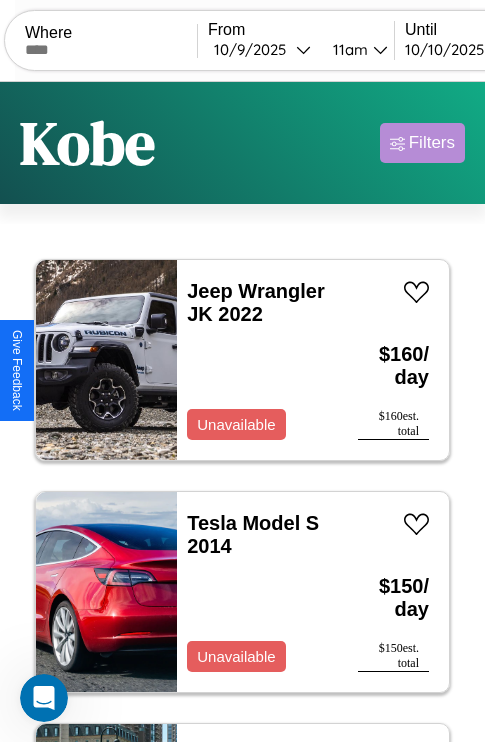 click on "Filters" at bounding box center [432, 143] 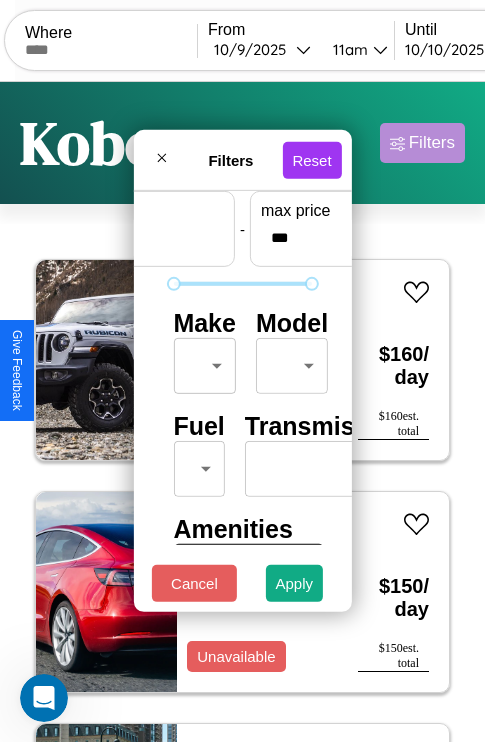 scroll, scrollTop: 59, scrollLeft: 0, axis: vertical 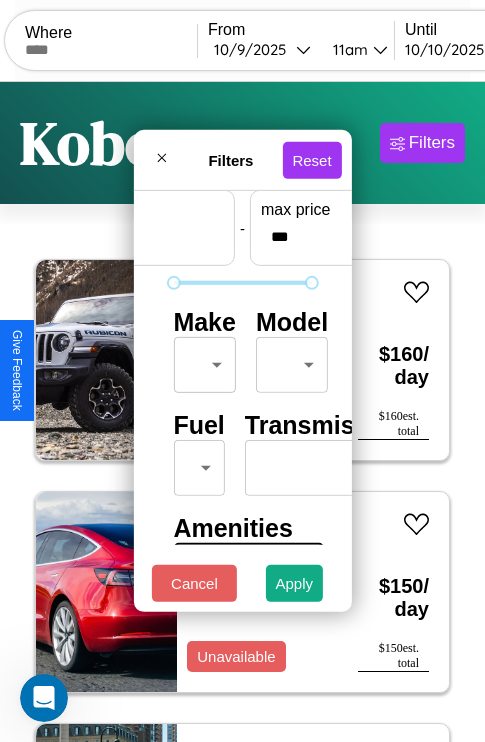 click on "CarGo Where From [DATE] [TIME] Until [DATE] [TIME] Become a Host Login Sign Up Kobe Filters 32  cars in this area These cars can be picked up in this city. Jeep   Wrangler JK   2022 Unavailable $ 160  / day $ 160  est. total Tesla   Model S   2014 Unavailable $ 150  / day $ 150  est. total Toyota   bZ4X   2016 Available $ 80  / day $ 80  est. total Acura   CL   2014 Unavailable $ 180  / day $ 180  est. total Lexus   LC   2020 Available $ 150  / day $ 150  est. total Aston Martin   DB9   2022 Available $ 50  / day $ 50  est. total Aston Martin   DB12   2023 Available $ 200  / day $ 200  est. total Volvo   BRH   2017 Available $ 50  / day $ 50  est. total Volvo   BRH   2020 Unavailable $ 50  / day $ 50  est. total Chevrolet   Bolt EV   2021 Available $ 150  / day $ 150  est. total Fiat   500e   2016 Available $ 170  / day $ 170  est. total Lexus   RX   2019 Available $ 180  / day $ 180  est. total Dodge   Conquest   2020 Available $ 50  / day $ 50  est. total Volkswagen   Touareg   2021 Available $ $" at bounding box center [242, 412] 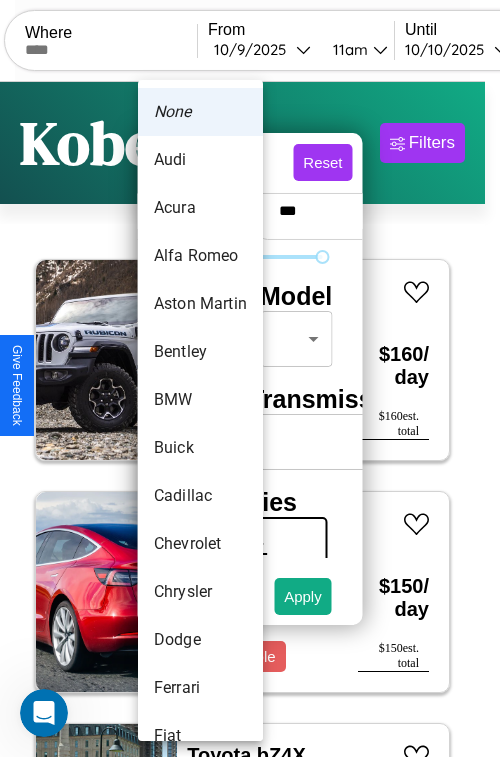 click on "Alfa Romeo" at bounding box center [200, 256] 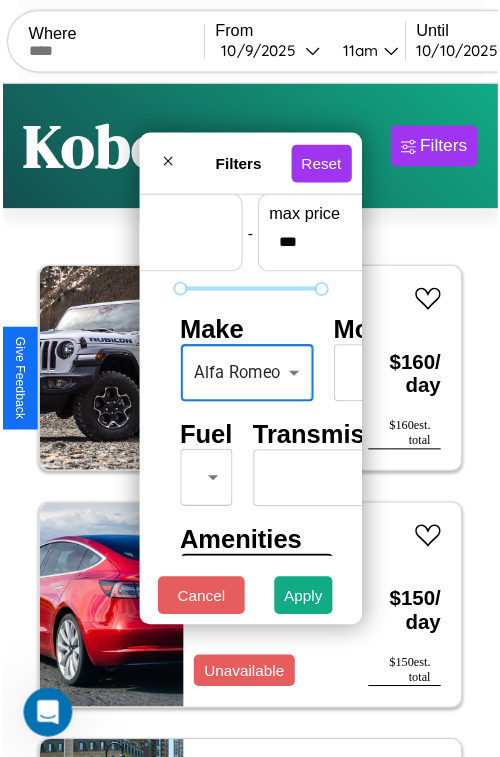 scroll, scrollTop: 162, scrollLeft: 63, axis: both 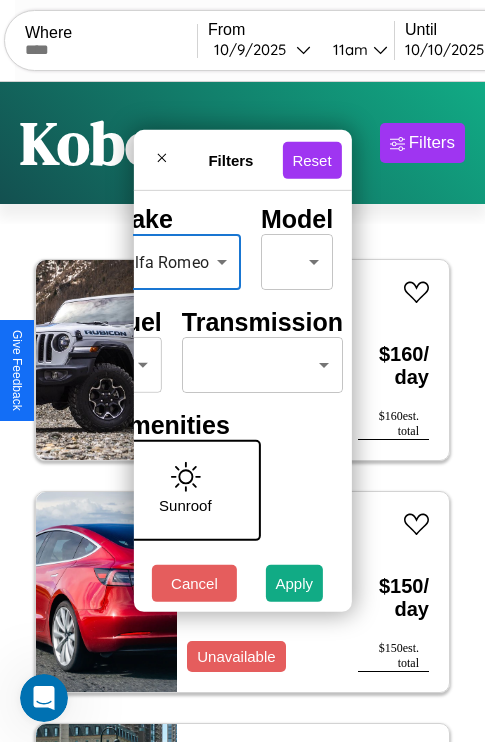 click on "CarGo Where From [DATE] [TIME] Until [DATE] [TIME] Become a Host Login Sign Up Kobe Filters 32  cars in this area These cars can be picked up in this city. Jeep   Wrangler JK   2022 Unavailable $ 160  / day $ 160  est. total Tesla   Model S   2014 Unavailable $ 150  / day $ 150  est. total Toyota   bZ4X   2016 Available $ 80  / day $ 80  est. total Acura   CL   2014 Unavailable $ 180  / day $ 180  est. total Lexus   LC   2020 Available $ 150  / day $ 150  est. total Aston Martin   DB9   2022 Available $ 50  / day $ 50  est. total Aston Martin   DB12   2023 Available $ 200  / day $ 200  est. total Volvo   BRH   2017 Available $ 50  / day $ 50  est. total Volvo   BRH   2020 Unavailable $ 50  / day $ 50  est. total Chevrolet   Bolt EV   2021 Available $ 150  / day $ 150  est. total Fiat   500e   2016 Available $ 170  / day $ 170  est. total Lexus   RX   2019 Available $ 180  / day $ 180  est. total Dodge   Conquest   2020 Available $ 50  / day $ 50  est. total Volkswagen   Touareg   2021 Available $ $" at bounding box center (242, 412) 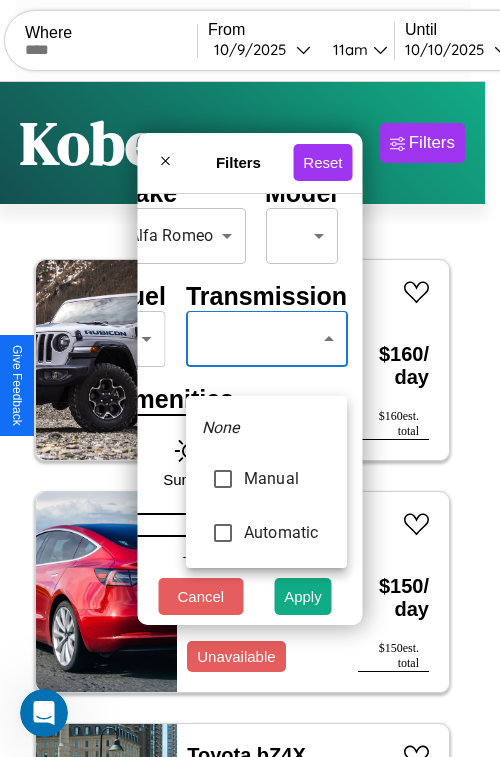 type on "*********" 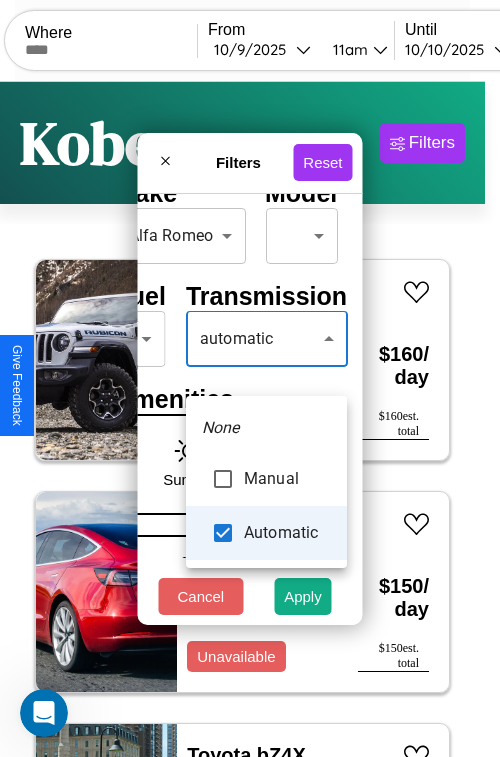click at bounding box center [250, 378] 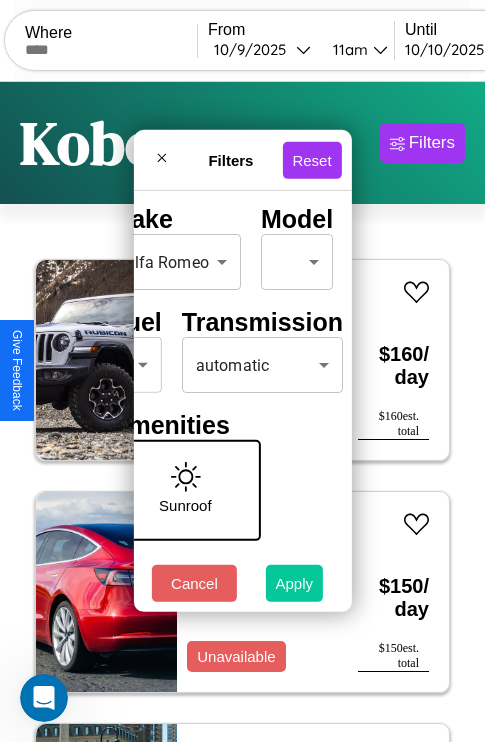 click on "Apply" at bounding box center [295, 583] 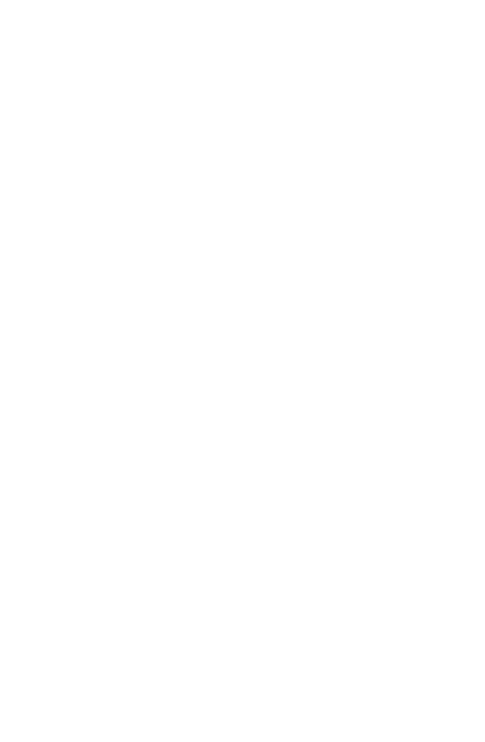 scroll, scrollTop: 0, scrollLeft: 0, axis: both 